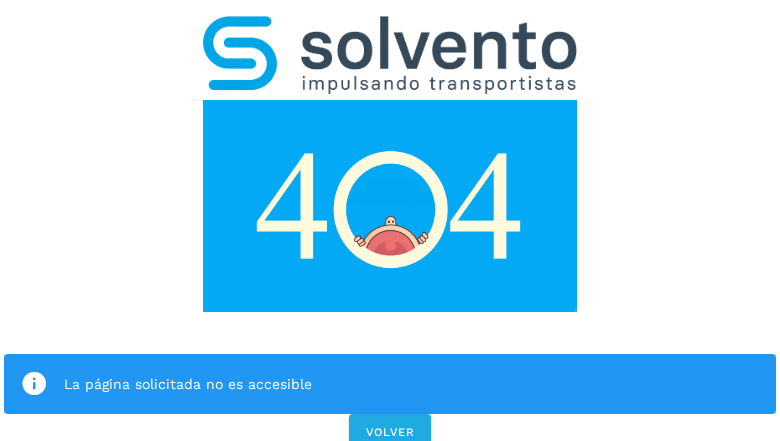 scroll, scrollTop: 0, scrollLeft: 0, axis: both 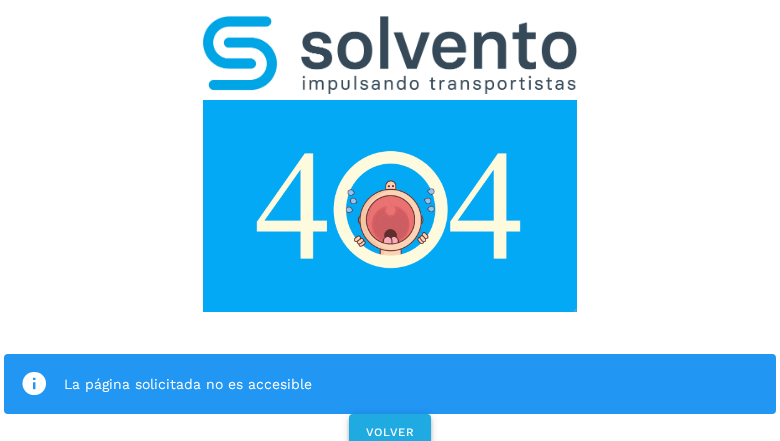 click on "VOLVER" 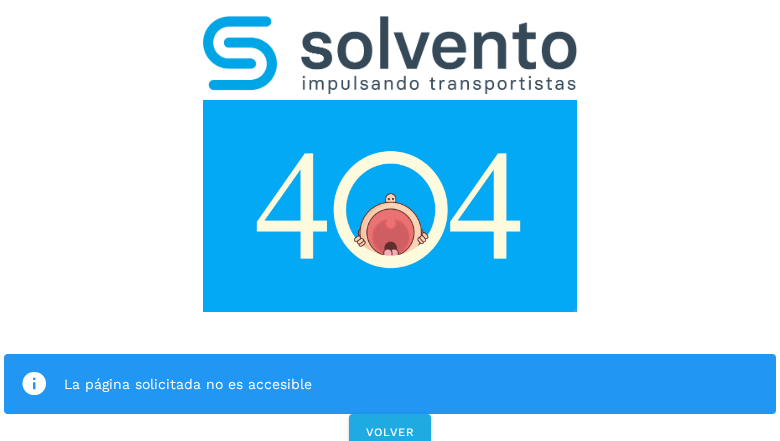 click on "La página solicitada no es accesible  VOLVER" at bounding box center (390, 227) 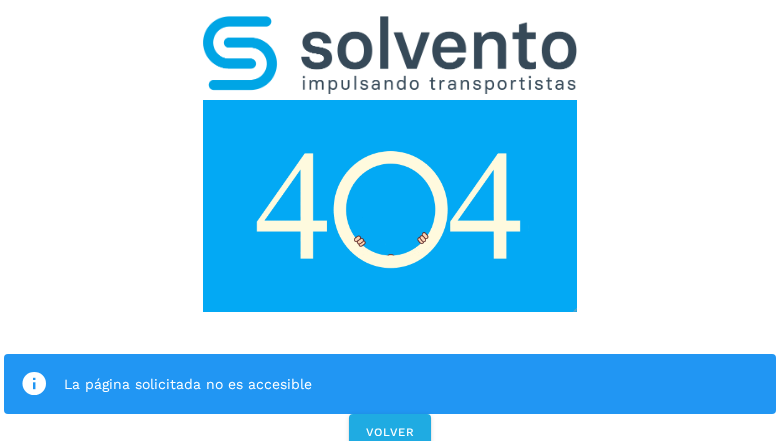 click on "La página solicitada no es accesible  VOLVER" at bounding box center (390, 227) 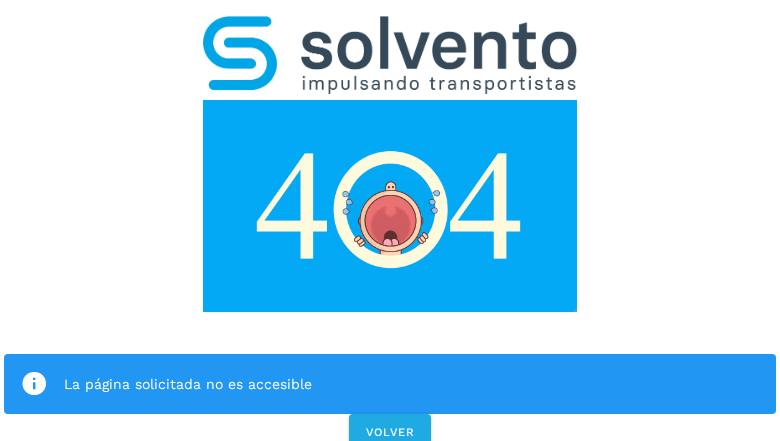 click on "La página solicitada no es accesible  VOLVER" at bounding box center (390, 227) 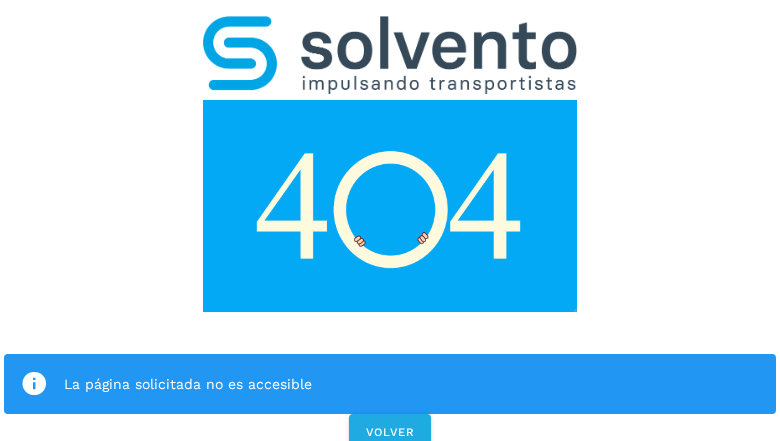 click on "La página solicitada no es accesible  VOLVER" at bounding box center (390, 227) 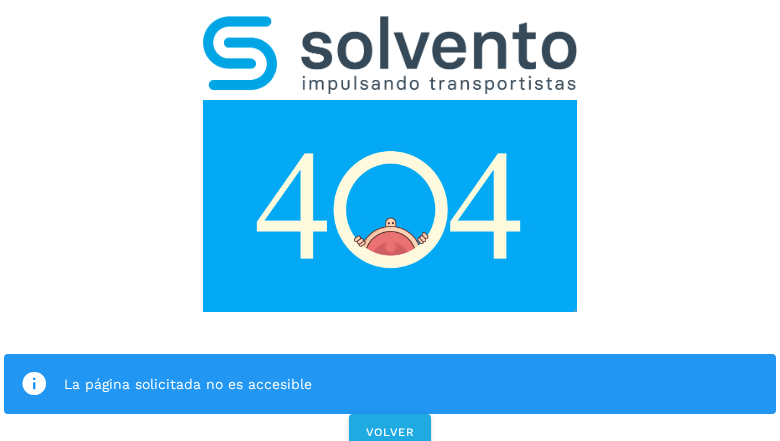 click at bounding box center (390, 206) 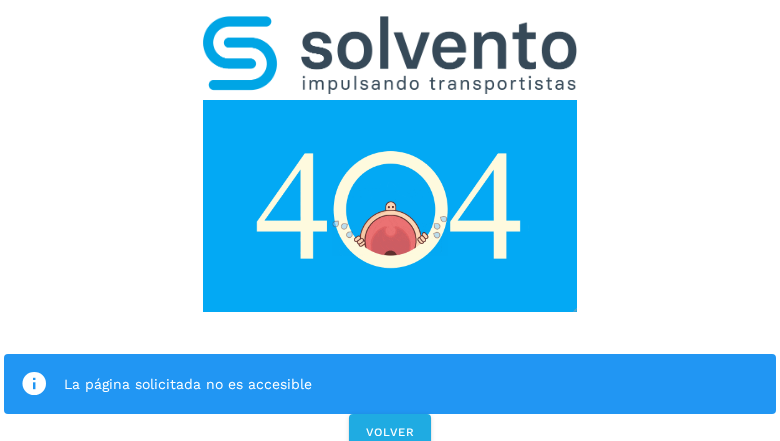 click at bounding box center (390, 206) 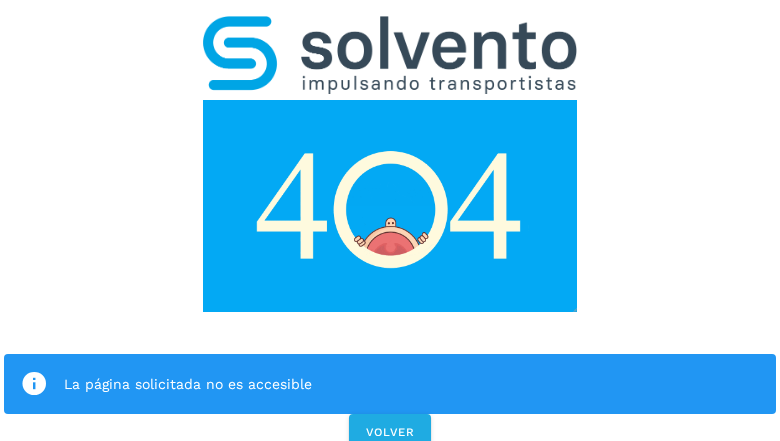 click at bounding box center [390, 55] 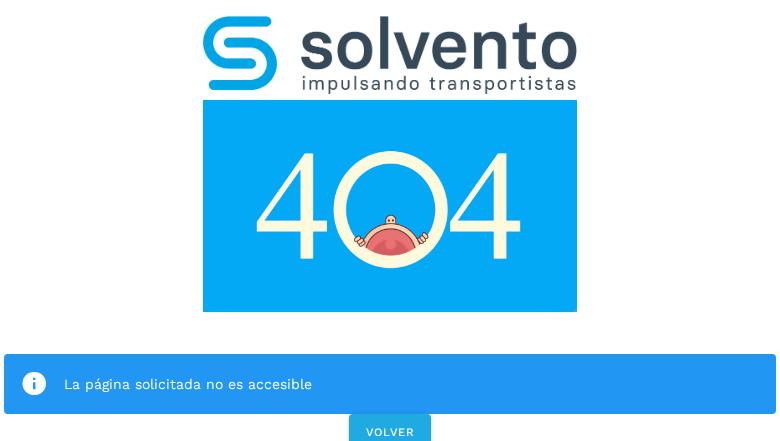 click at bounding box center [390, 206] 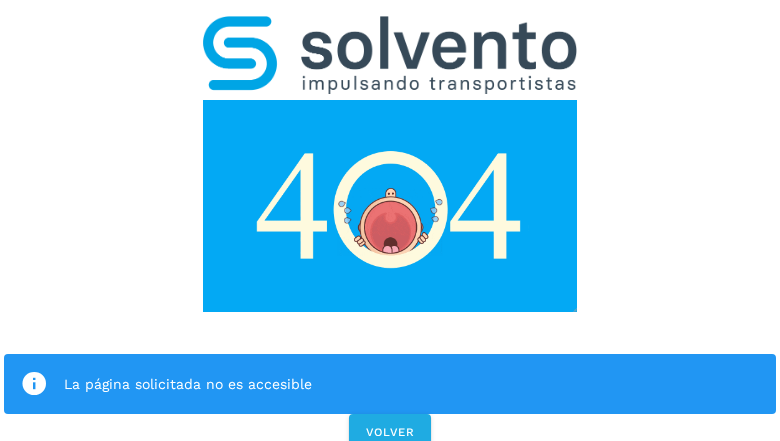 click on "La página solicitada no es accesible" 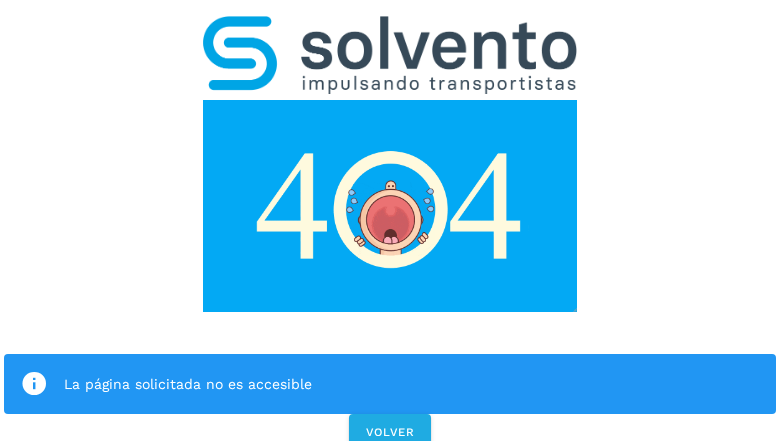 click on "La página solicitada no es accesible" 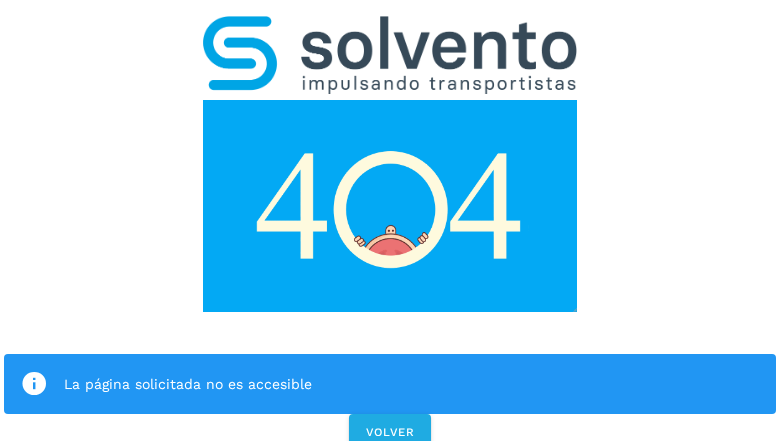 click at bounding box center (34, 384) 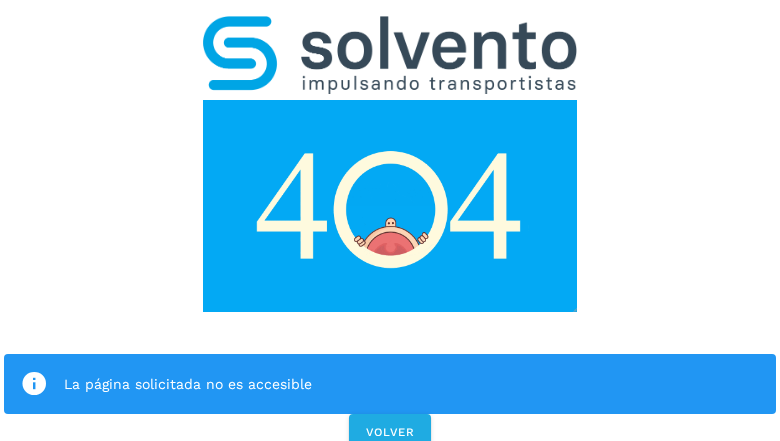 click on "La página solicitada no es accesible" 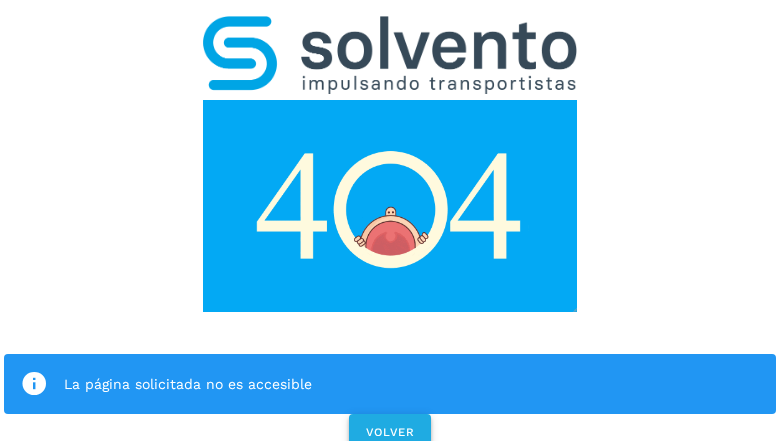 click on "VOLVER" 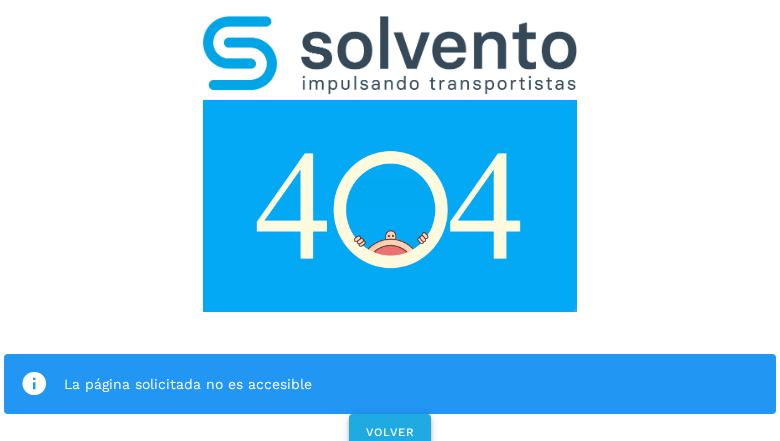 click on "VOLVER" 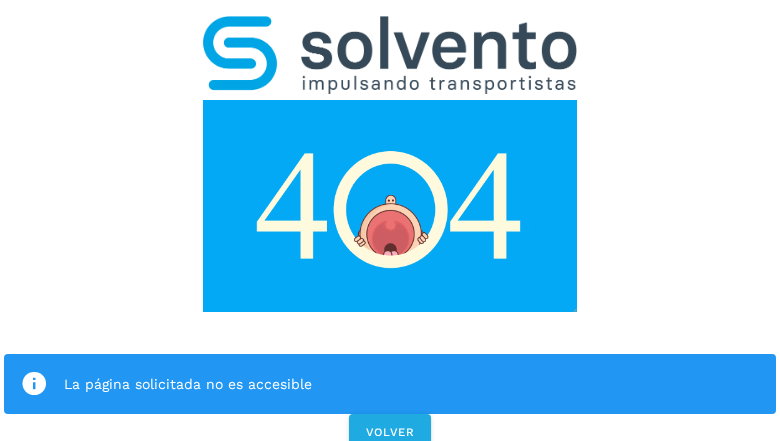 click on "La página solicitada no es accesible  VOLVER" at bounding box center [390, 227] 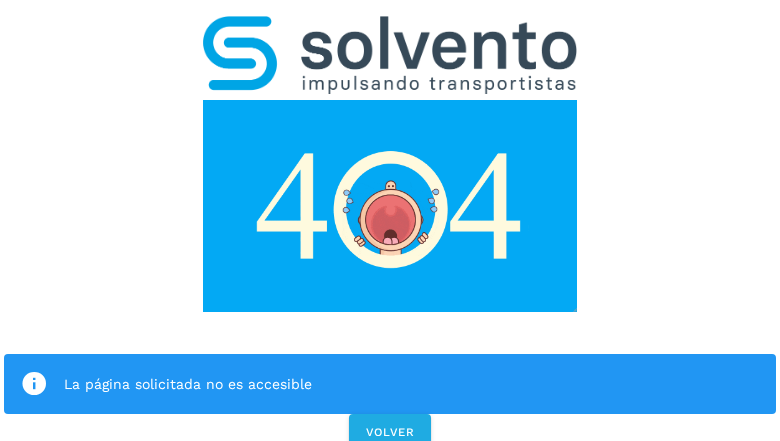 click on "La página solicitada no es accesible  VOLVER" at bounding box center (390, 227) 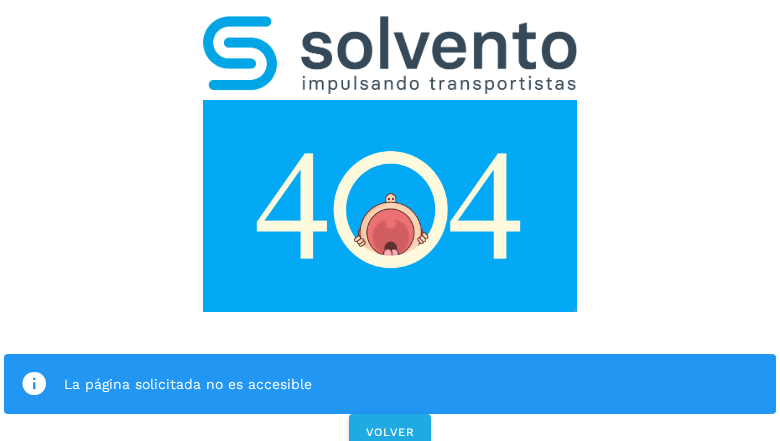click on "La página solicitada no es accesible  VOLVER" at bounding box center (390, 227) 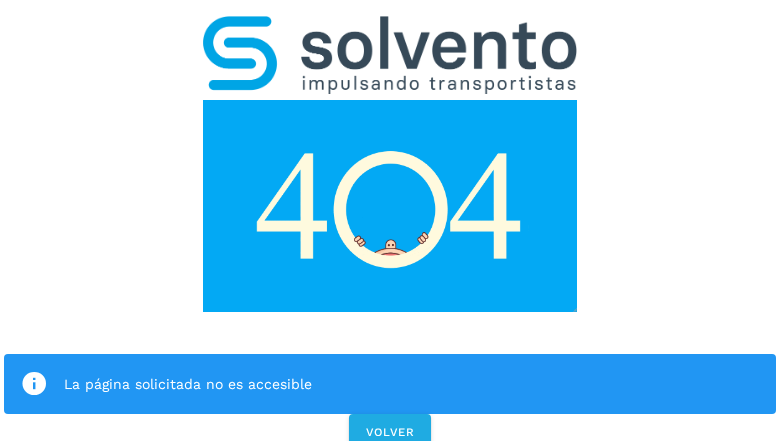 click on "La página solicitada no es accesible  VOLVER" at bounding box center (390, 227) 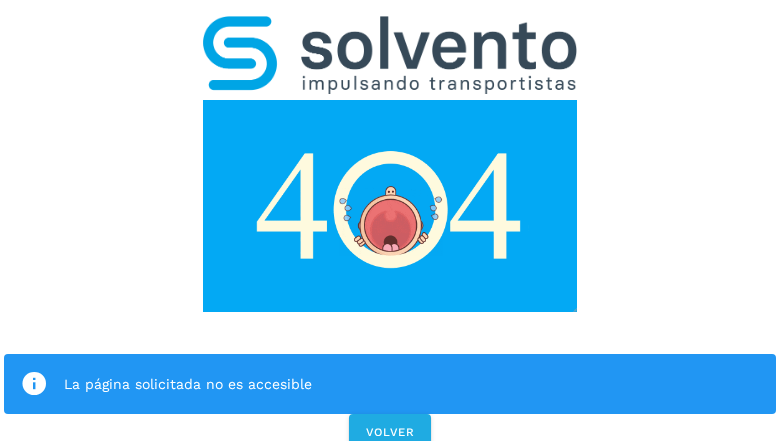 click on "La página solicitada no es accesible" at bounding box center (390, 384) 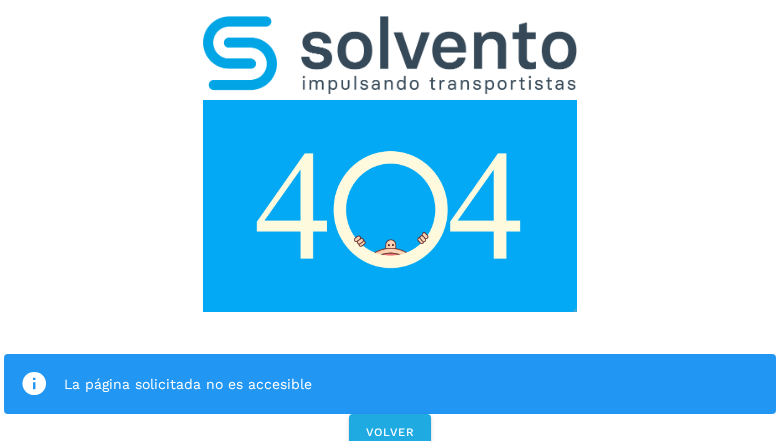 click at bounding box center [390, 206] 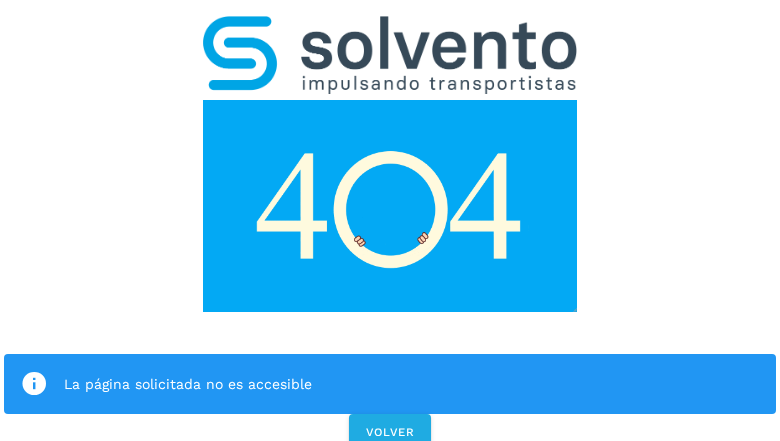 click at bounding box center [390, 206] 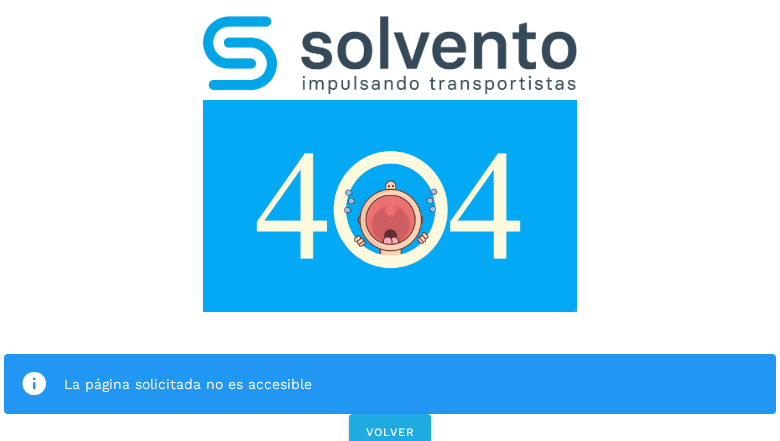click at bounding box center (390, 55) 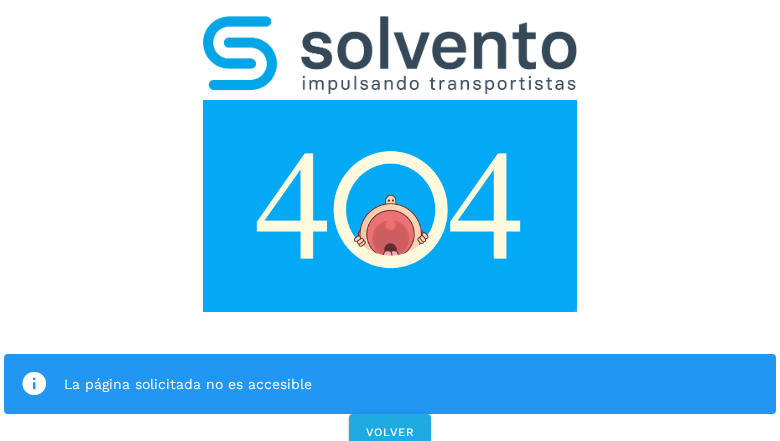 click at bounding box center [390, 206] 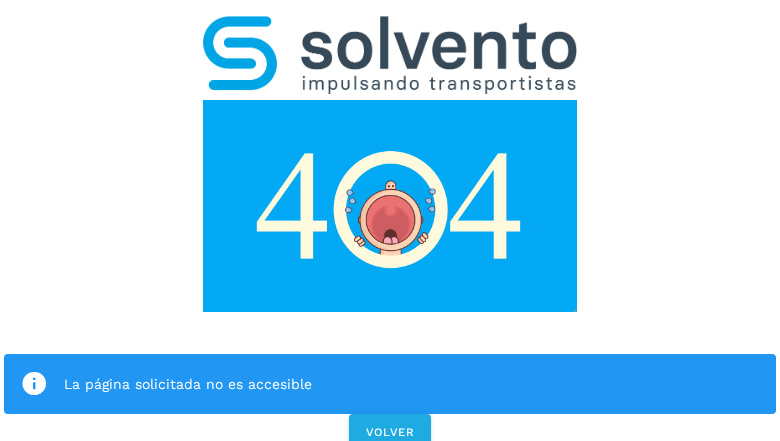 click on "La página solicitada no es accesible" 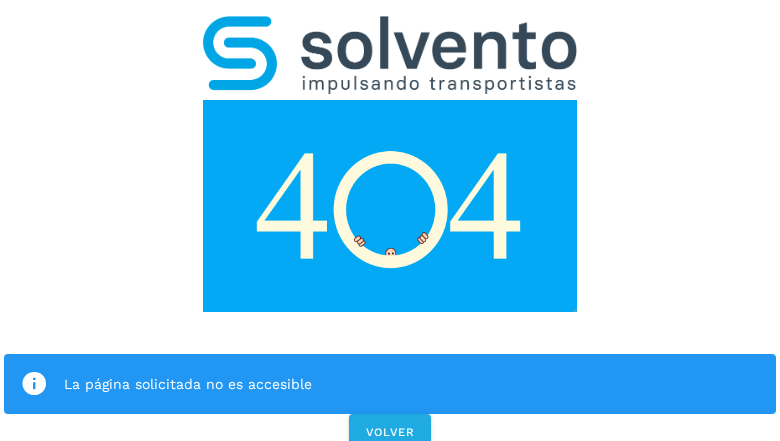 click at bounding box center (34, 384) 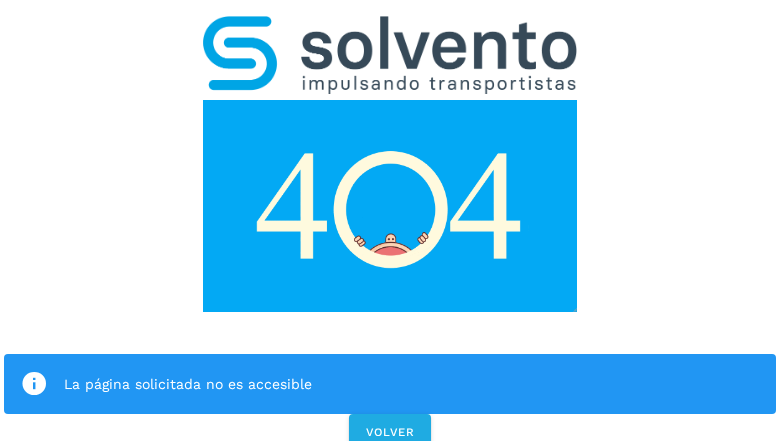 click on "La página solicitada no es accesible" 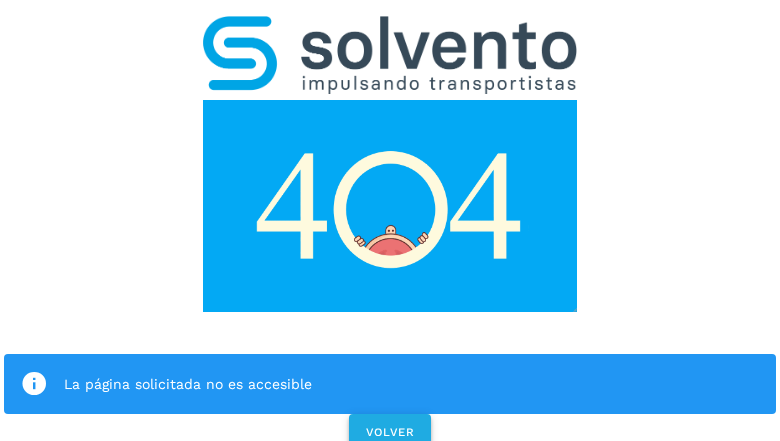 click on "VOLVER" 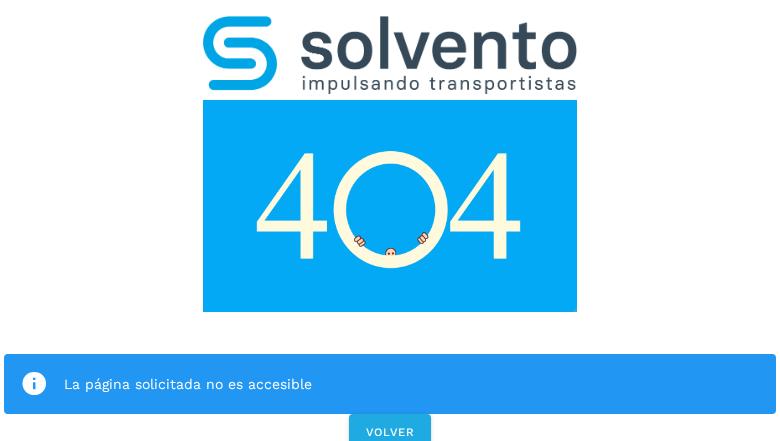 scroll, scrollTop: 0, scrollLeft: 0, axis: both 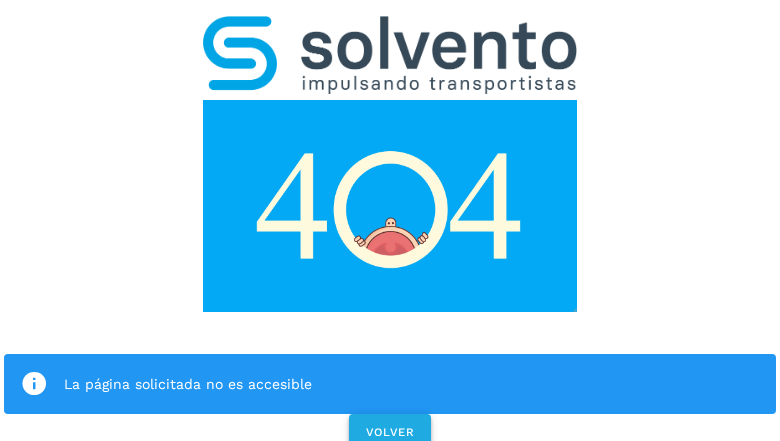 click on "VOLVER" 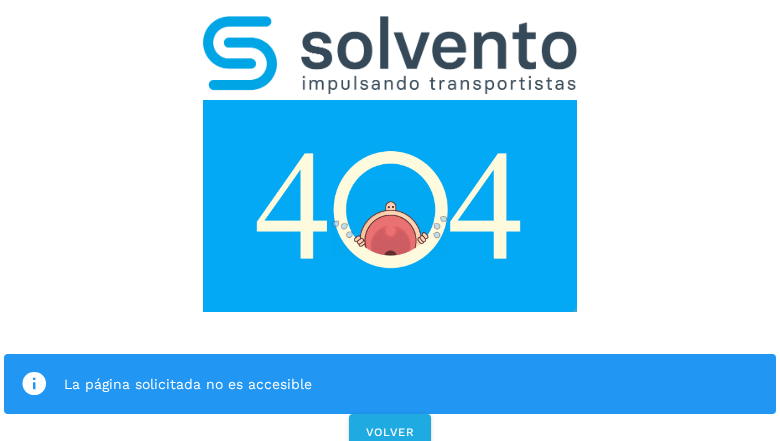 click on "La página solicitada no es accesible  VOLVER" at bounding box center (390, 227) 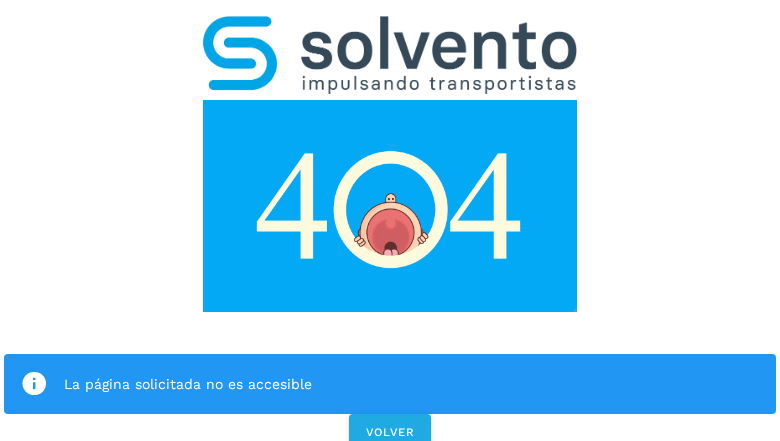click on "La página solicitada no es accesible  VOLVER" at bounding box center (390, 227) 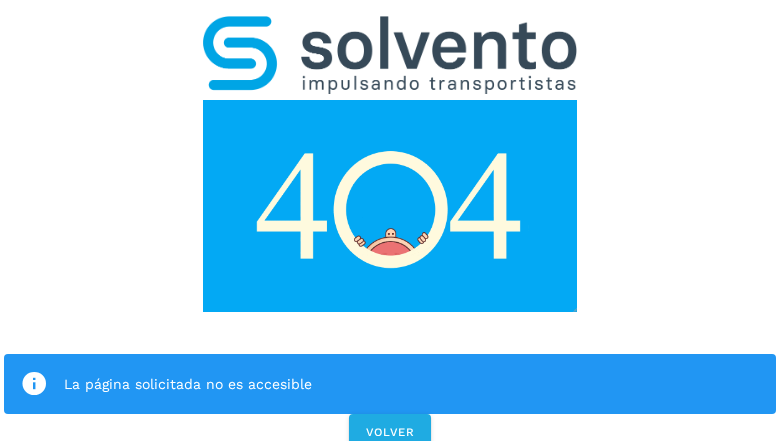 click on "La página solicitada no es accesible  VOLVER" at bounding box center (390, 227) 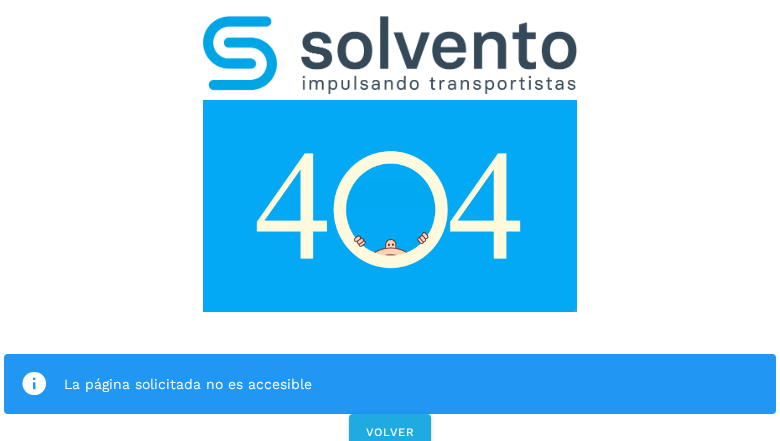 click on "La página solicitada no es accesible  VOLVER" at bounding box center [390, 227] 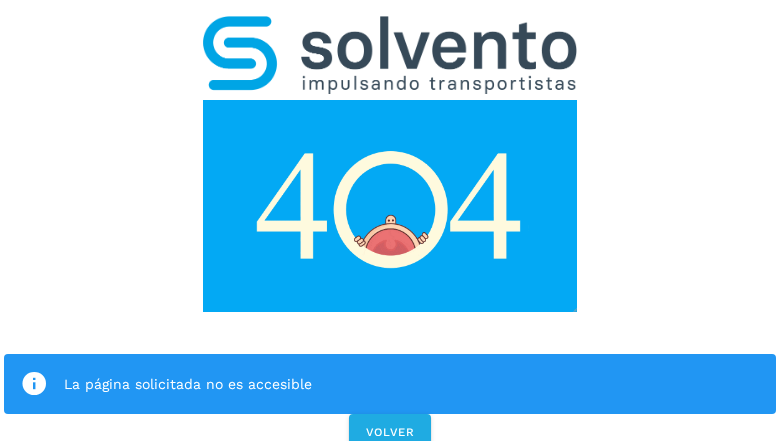 click on "La página solicitada no es accesible  VOLVER" at bounding box center (390, 227) 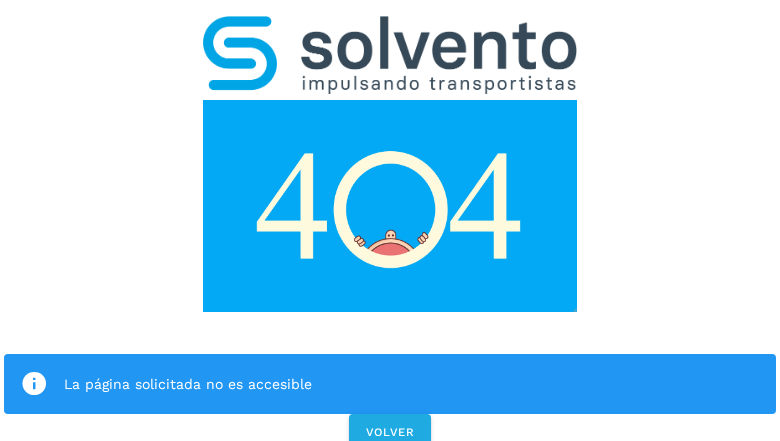 click on "La página solicitada no es accesible" at bounding box center [390, 384] 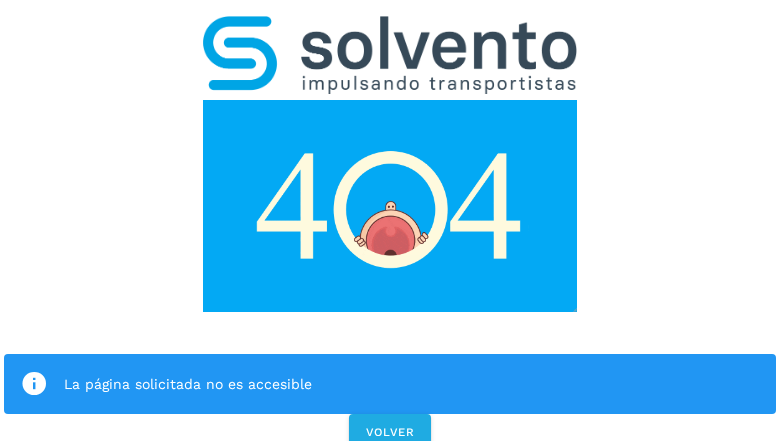 click at bounding box center (390, 206) 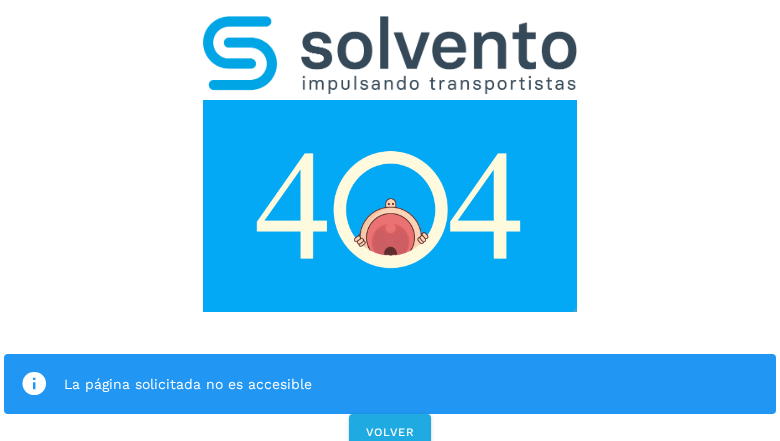click at bounding box center (390, 206) 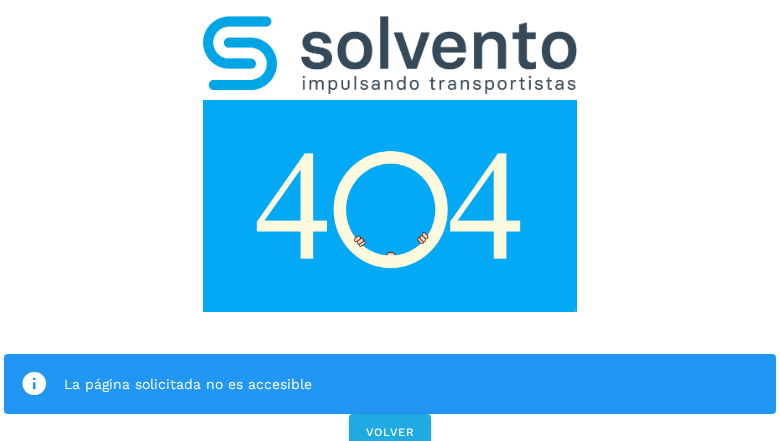 click at bounding box center [390, 55] 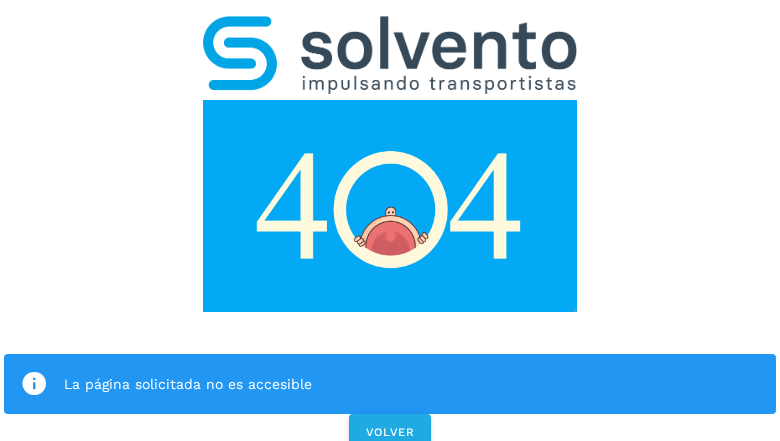 click at bounding box center [390, 206] 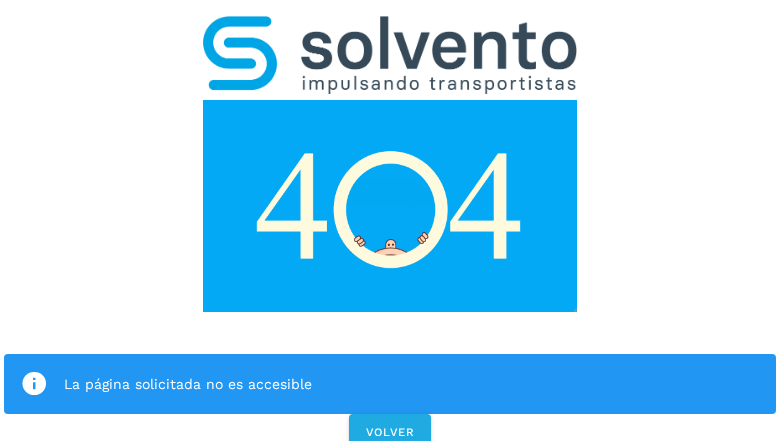 click on "La página solicitada no es accesible" 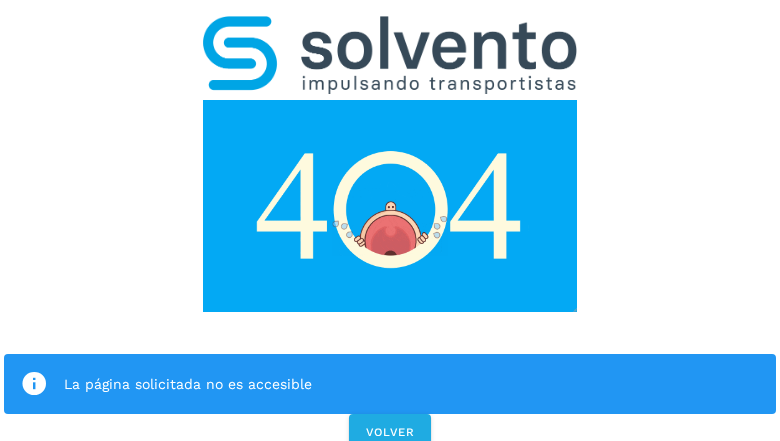 click on "La página solicitada no es accesible" 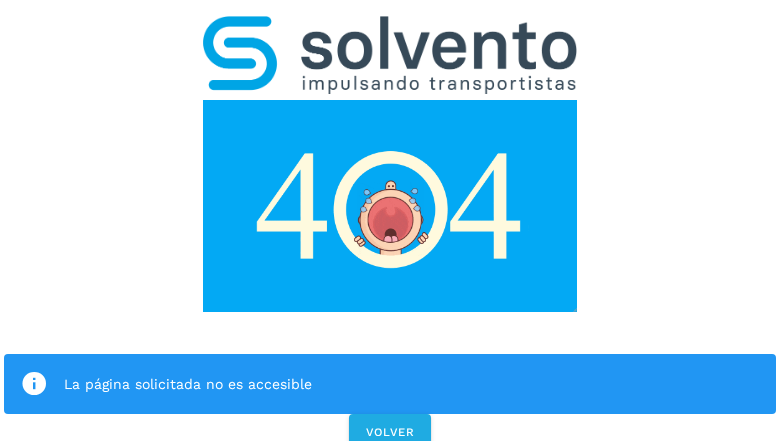 click at bounding box center (34, 384) 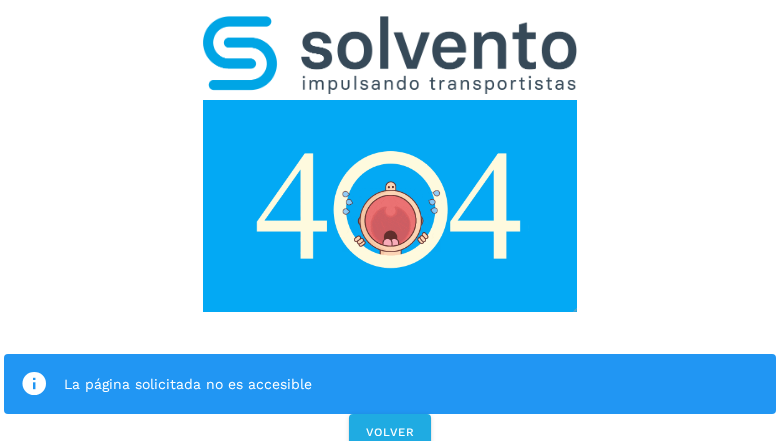 click on "La página solicitada no es accesible" 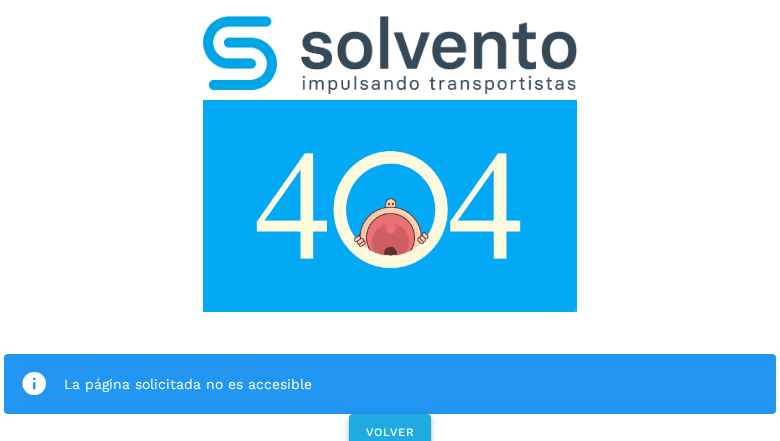 click on "VOLVER" 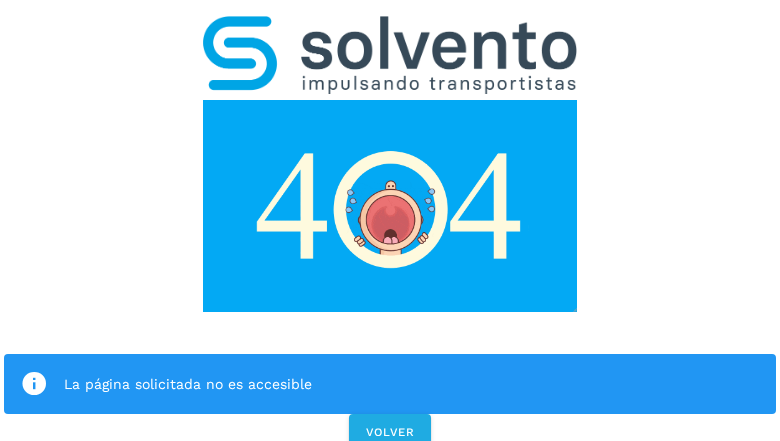 scroll, scrollTop: 0, scrollLeft: 0, axis: both 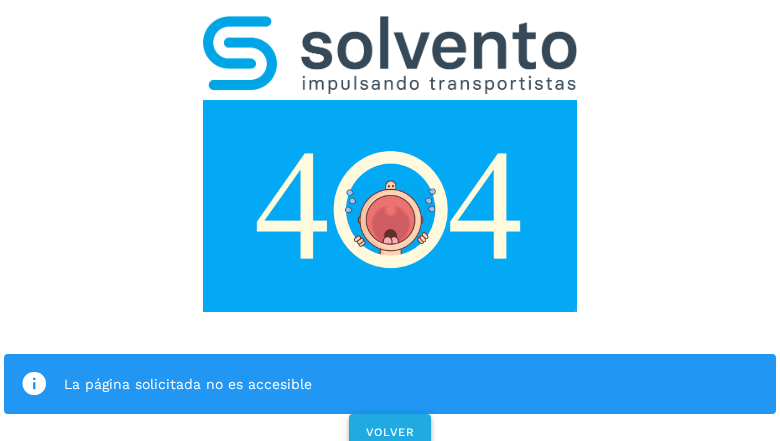 click on "VOLVER" 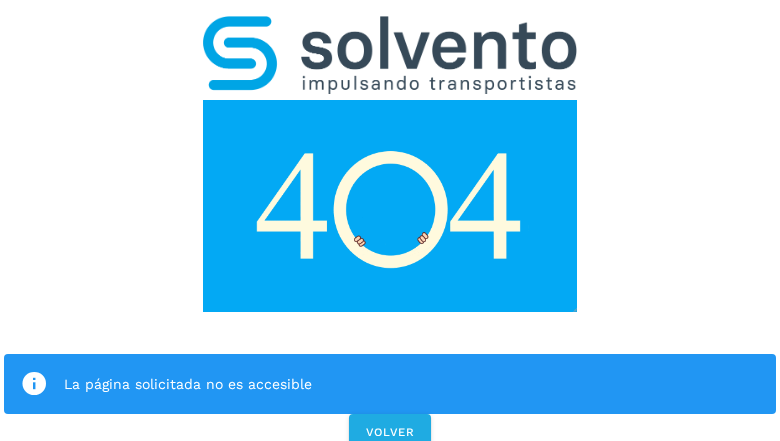 click on "La página solicitada no es accesible  VOLVER" at bounding box center [390, 227] 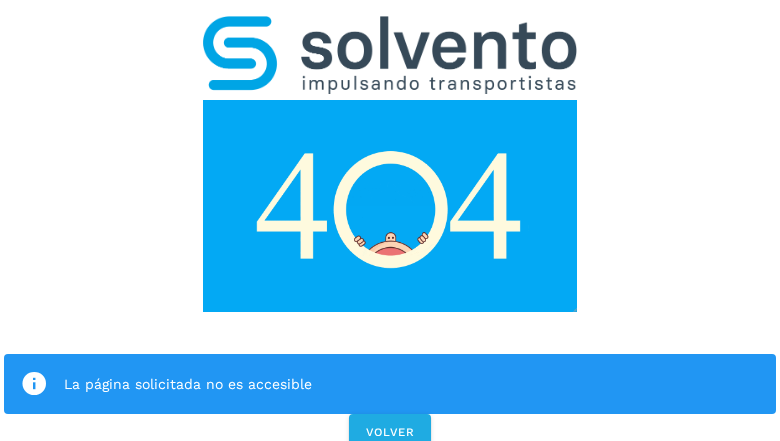 click on "La página solicitada no es accesible  VOLVER" at bounding box center (390, 227) 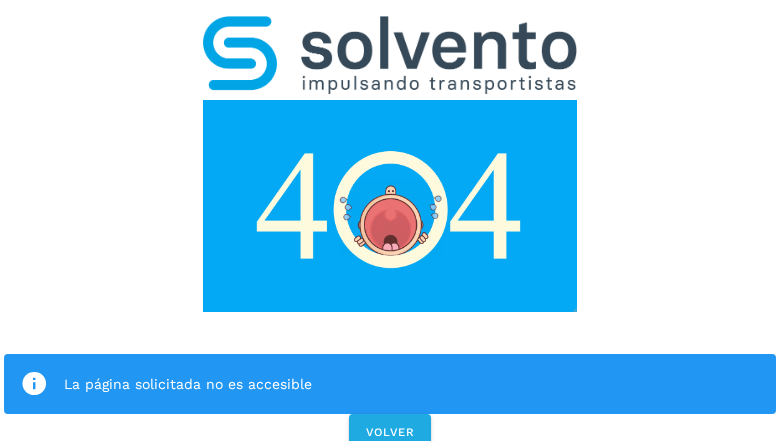 click on "La página solicitada no es accesible  VOLVER" at bounding box center [390, 227] 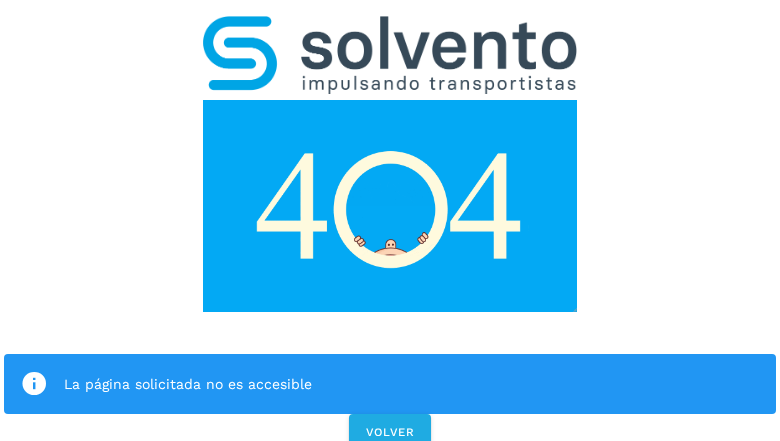 click on "La página solicitada no es accesible  VOLVER" at bounding box center [390, 227] 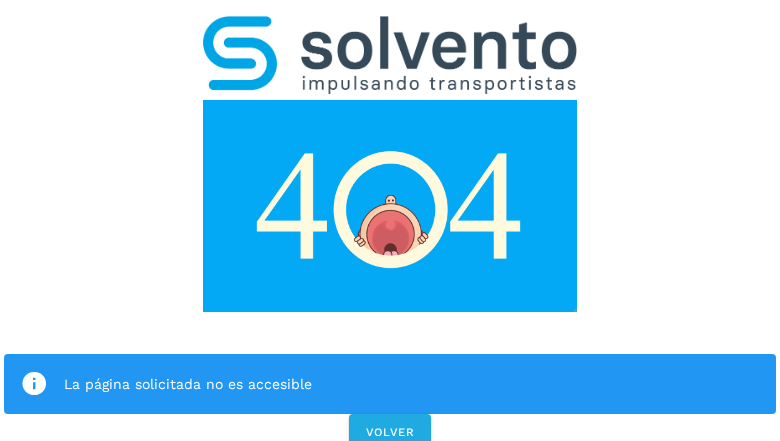 click on "La página solicitada no es accesible  VOLVER" at bounding box center [390, 227] 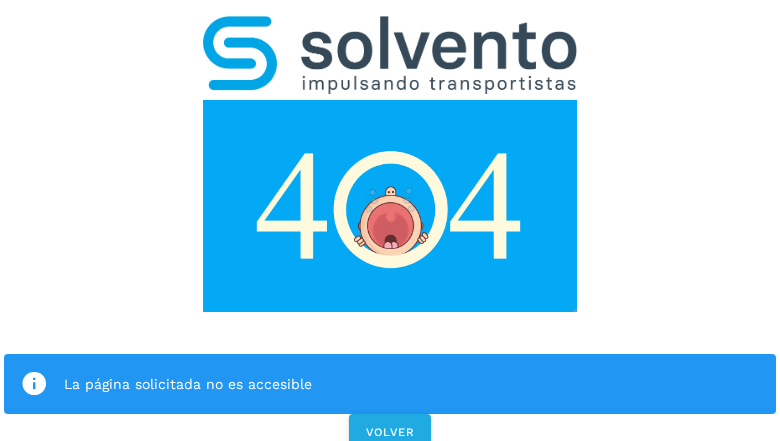 click on "La página solicitada no es accesible" at bounding box center (390, 384) 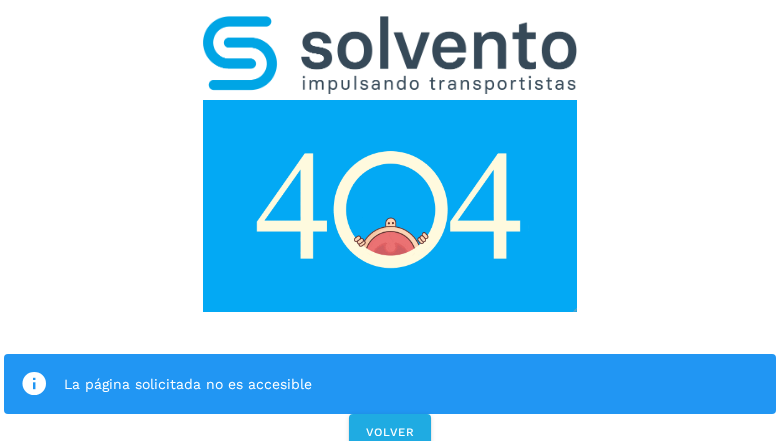click at bounding box center (390, 206) 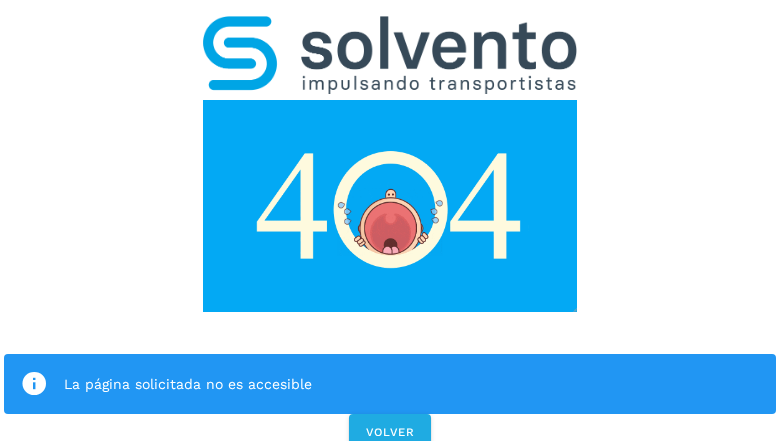 click at bounding box center (390, 206) 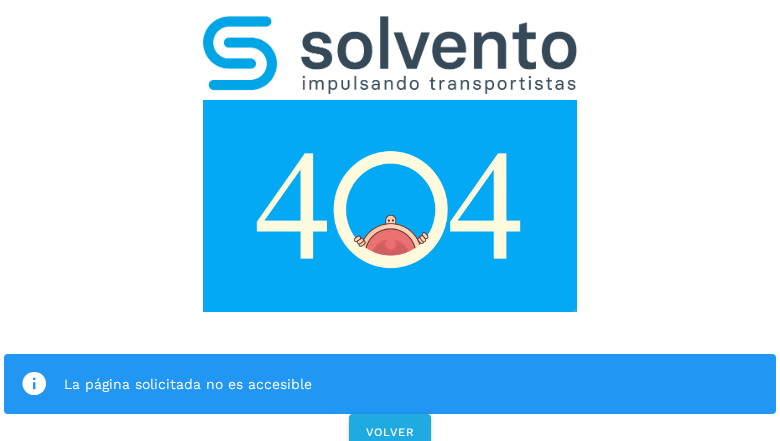 click at bounding box center [390, 55] 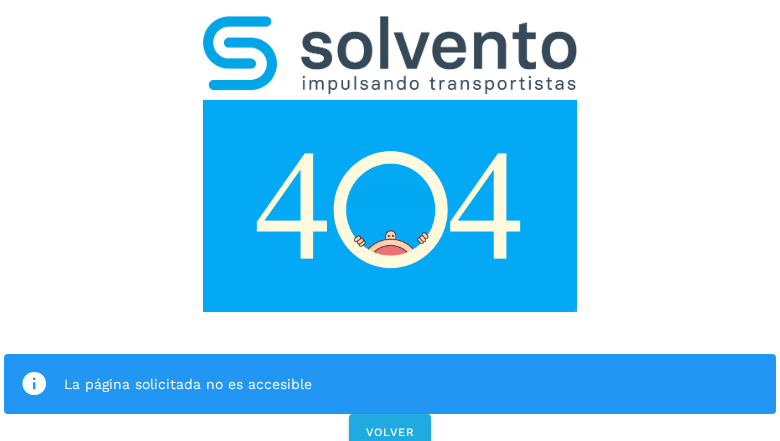 click at bounding box center [390, 206] 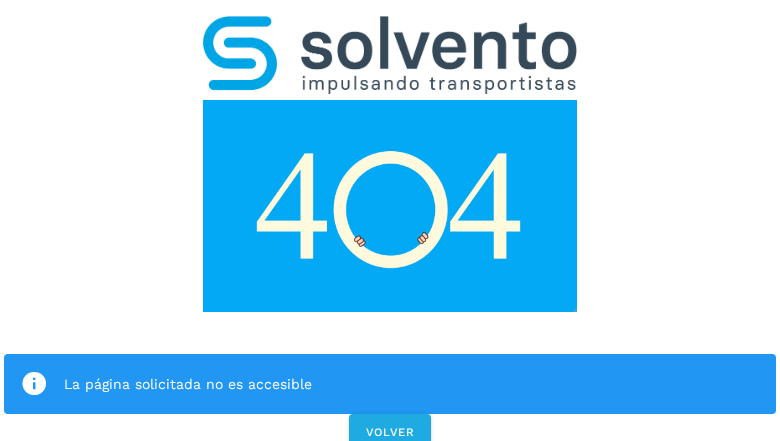 click on "La página solicitada no es accesible" 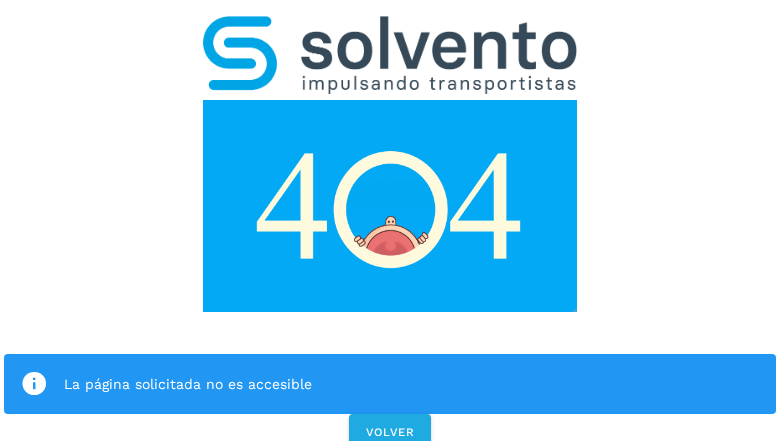 click on "La página solicitada no es accesible" 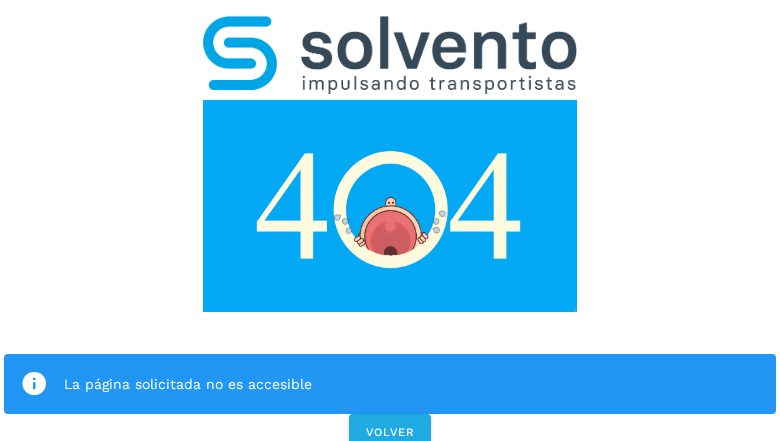 click at bounding box center [34, 384] 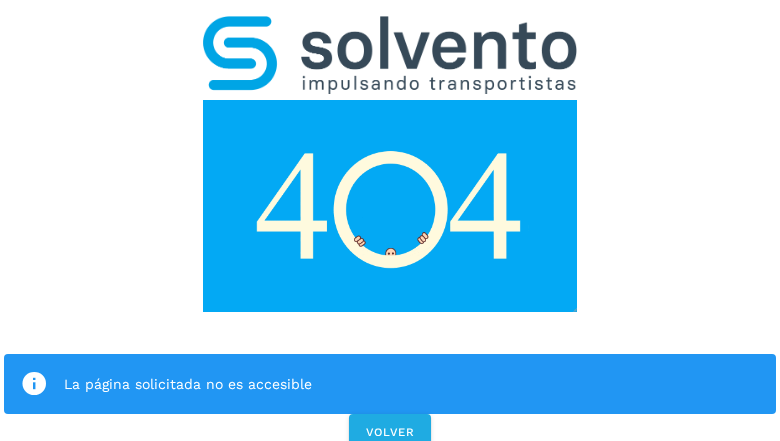click on "La página solicitada no es accesible" 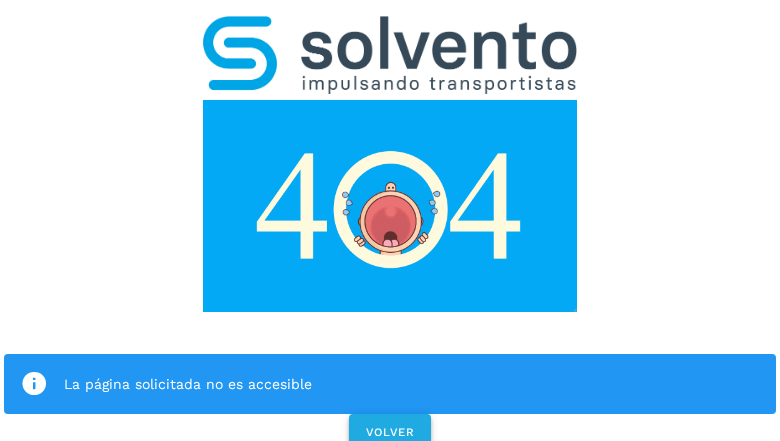 click on "VOLVER" 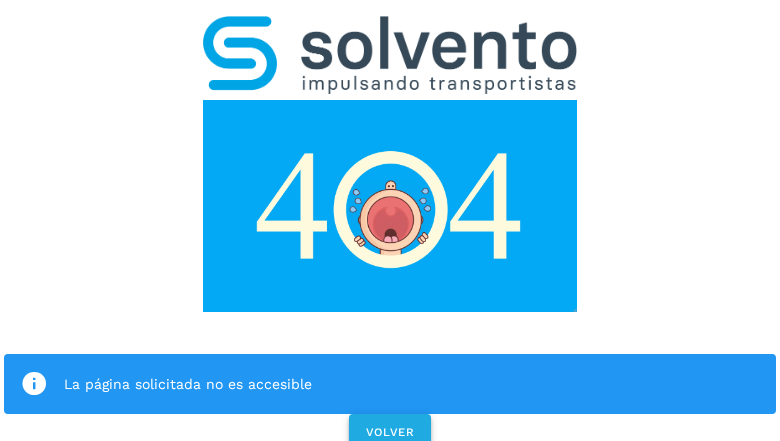 click on "VOLVER" 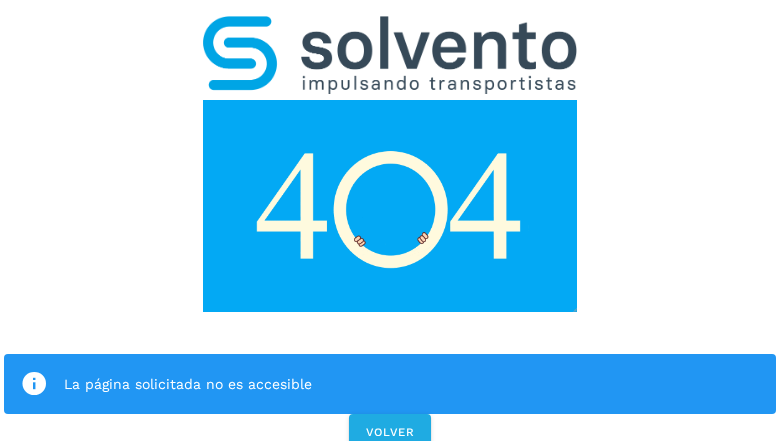 click on "La página solicitada no es accesible  VOLVER" at bounding box center (390, 227) 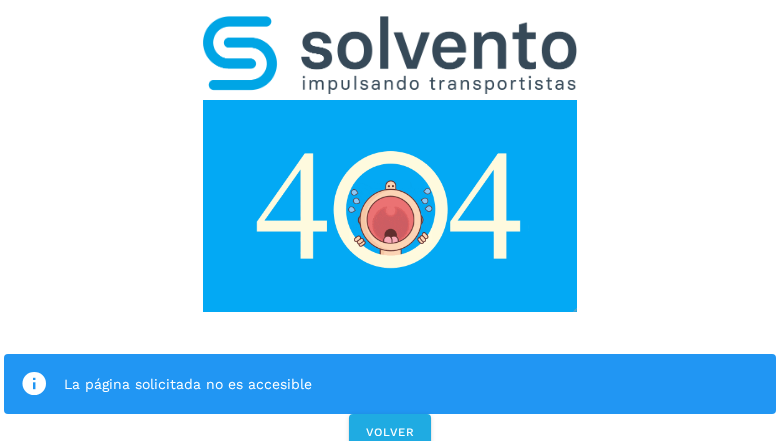 click on "La página solicitada no es accesible  VOLVER" at bounding box center (390, 227) 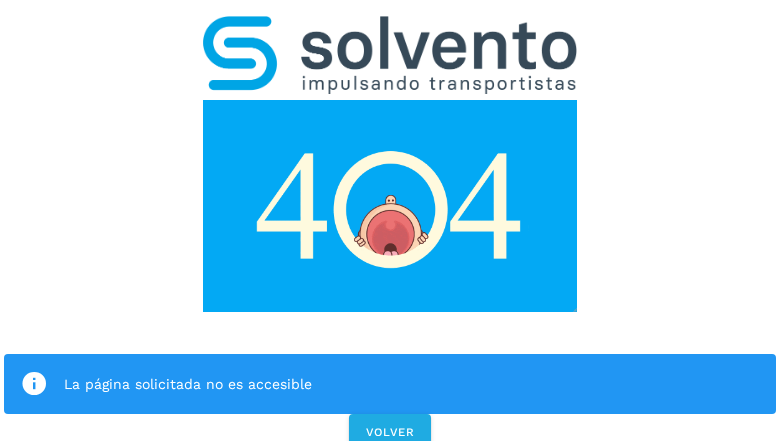 click on "La página solicitada no es accesible  VOLVER" at bounding box center (390, 227) 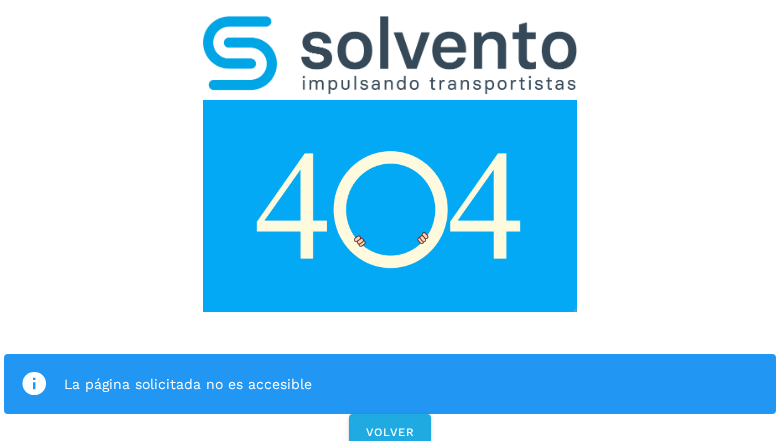 click on "La página solicitada no es accesible  VOLVER" at bounding box center [390, 227] 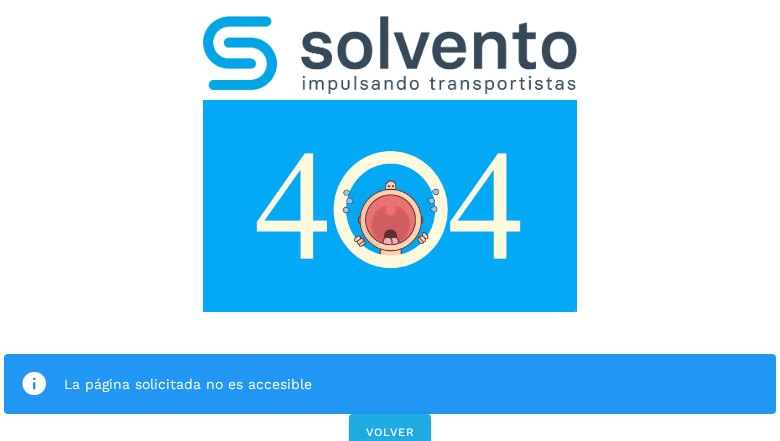 click on "La página solicitada no es accesible  VOLVER" at bounding box center [390, 227] 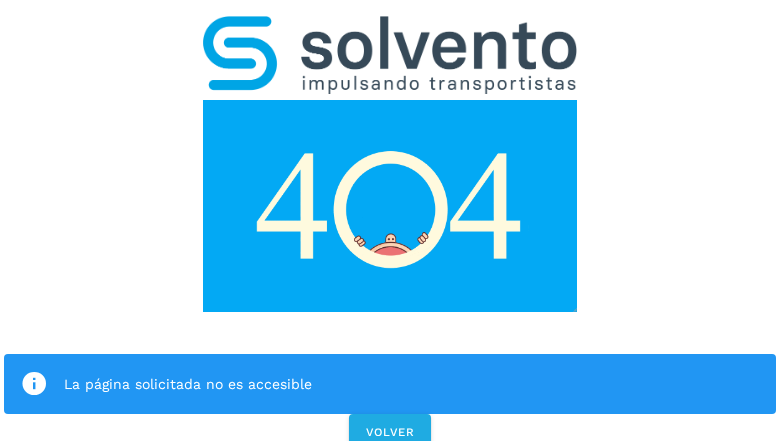click on "La página solicitada no es accesible" at bounding box center (390, 384) 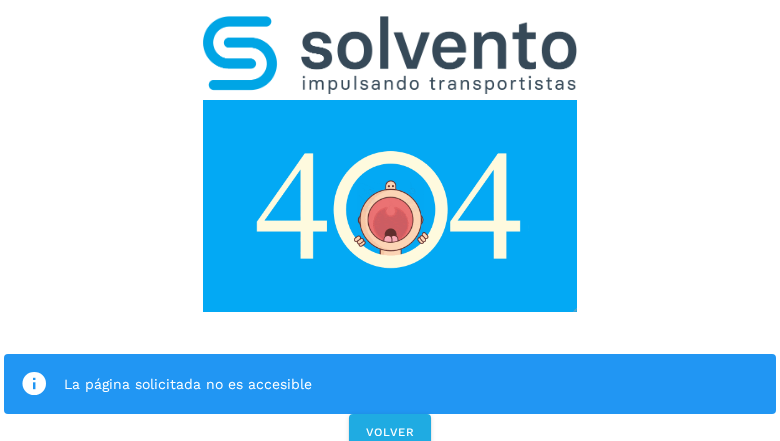 click at bounding box center [390, 206] 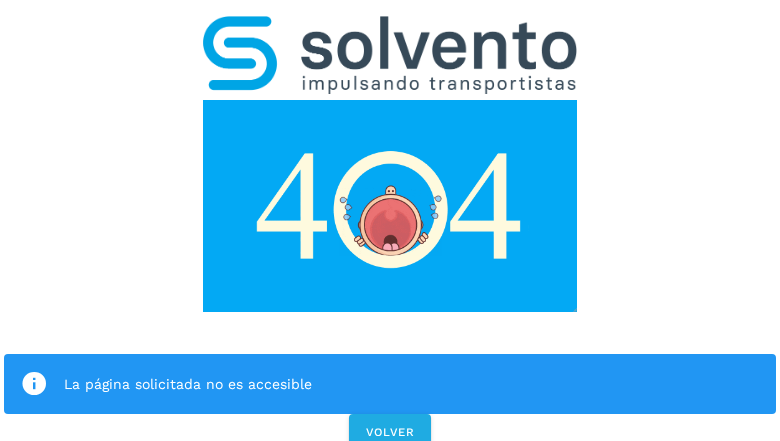 click at bounding box center (390, 206) 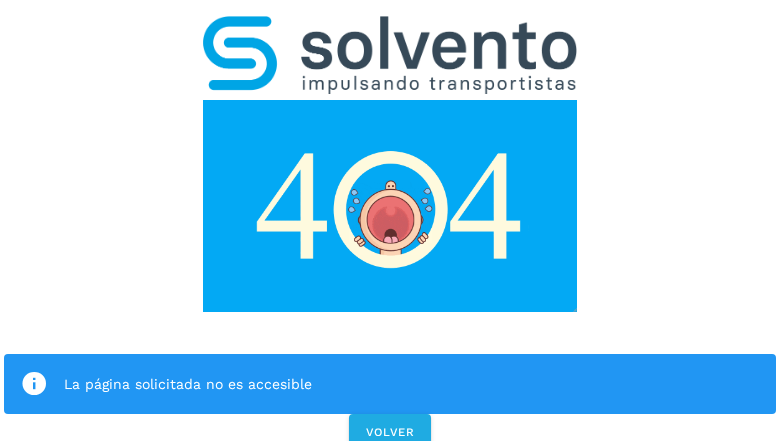 click at bounding box center (390, 55) 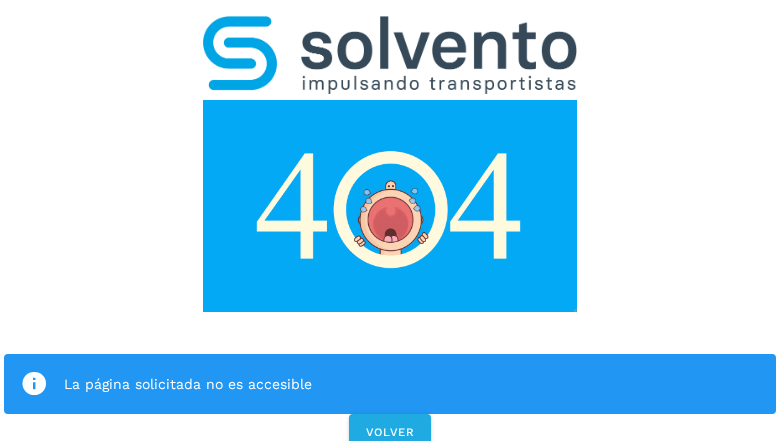 click at bounding box center [390, 206] 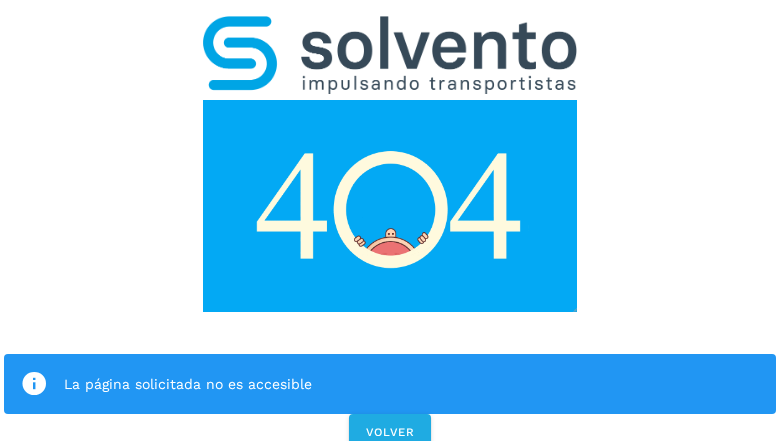 click on "La página solicitada no es accesible" 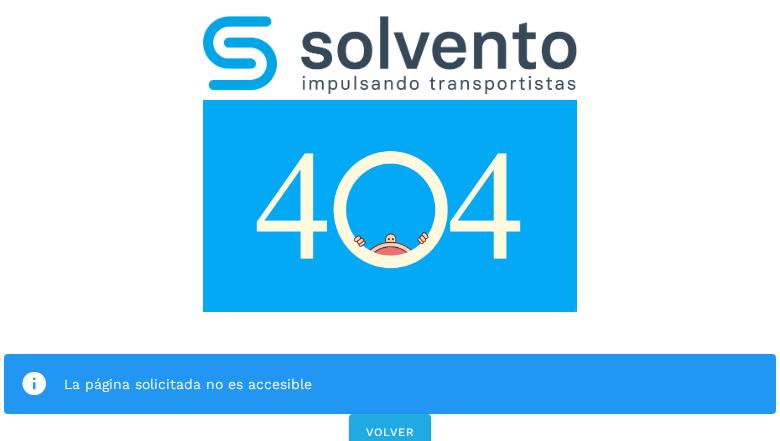 click on "La página solicitada no es accesible" 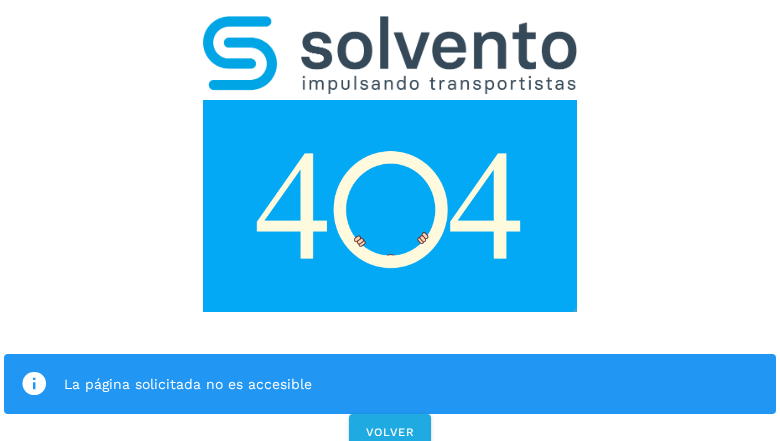 click at bounding box center (34, 384) 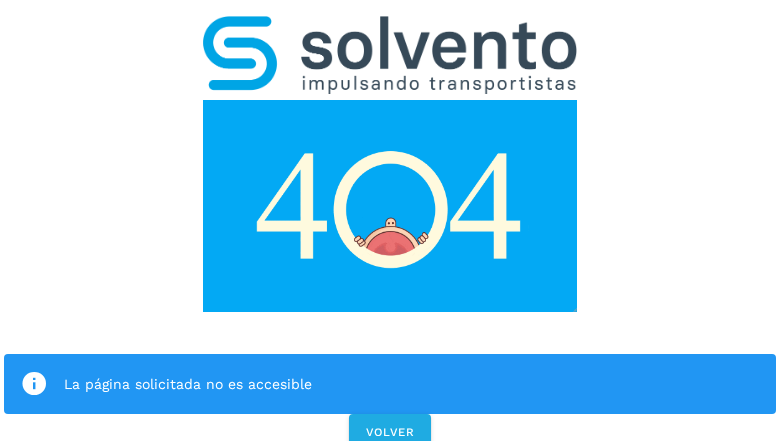 click on "La página solicitada no es accesible" 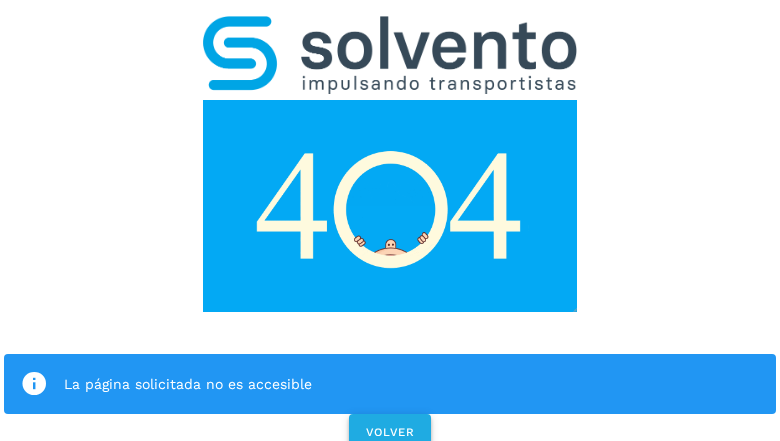 click on "VOLVER" 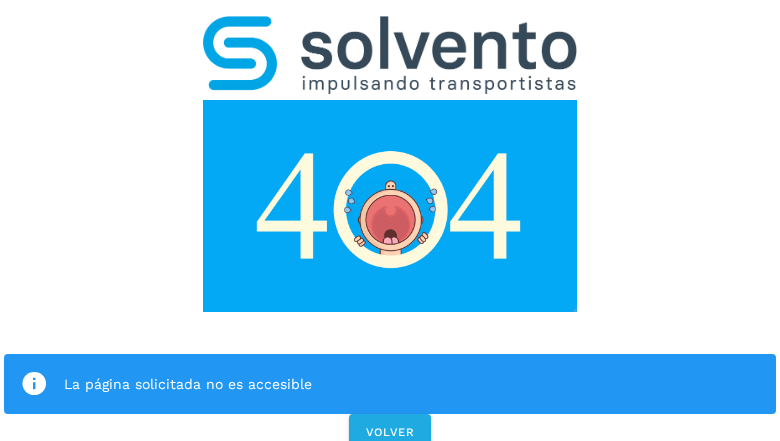 scroll, scrollTop: 0, scrollLeft: 0, axis: both 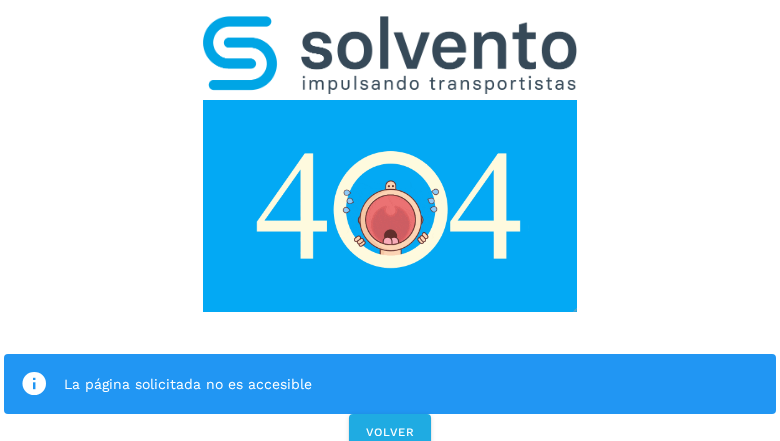click on "La página solicitada no es accesible  VOLVER" at bounding box center [390, 227] 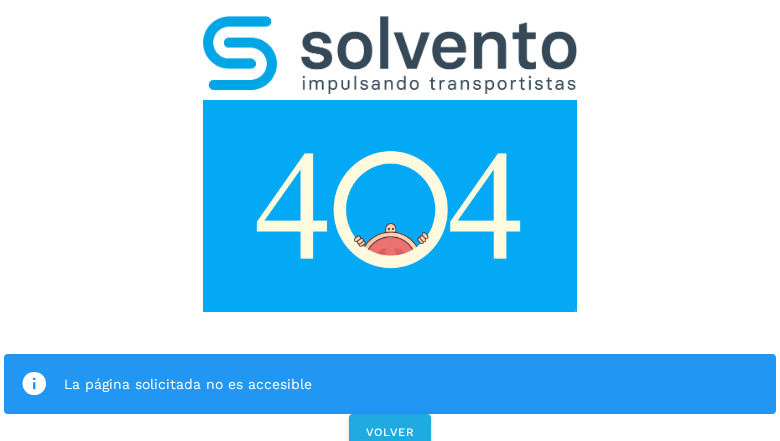 click on "La página solicitada no es accesible  VOLVER" at bounding box center [390, 227] 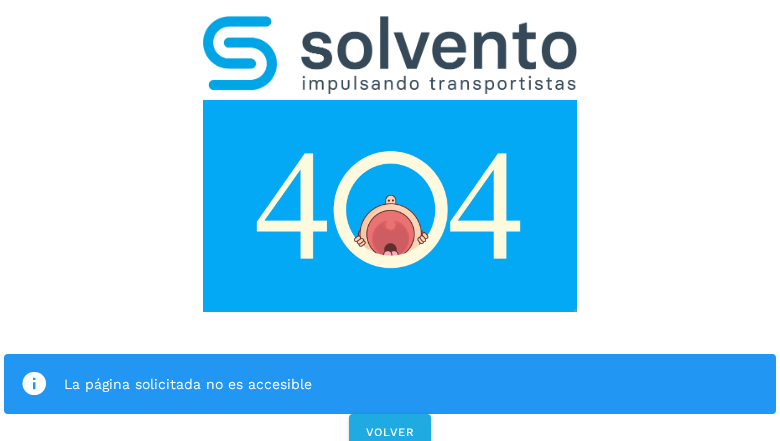 click on "La página solicitada no es accesible  VOLVER" at bounding box center [390, 227] 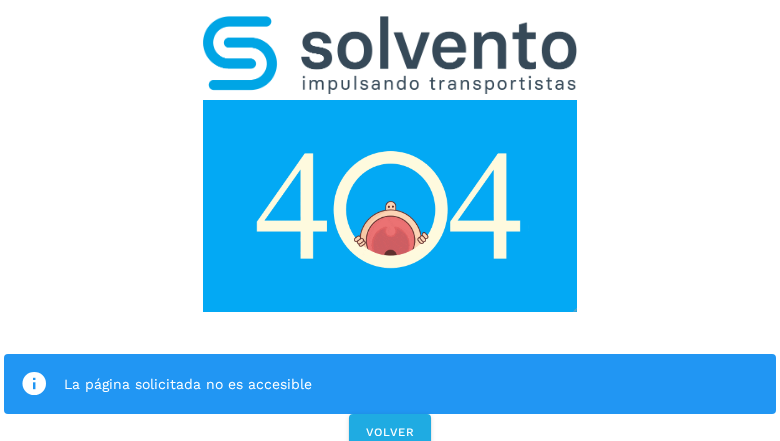 click on "La página solicitada no es accesible  VOLVER" at bounding box center [390, 227] 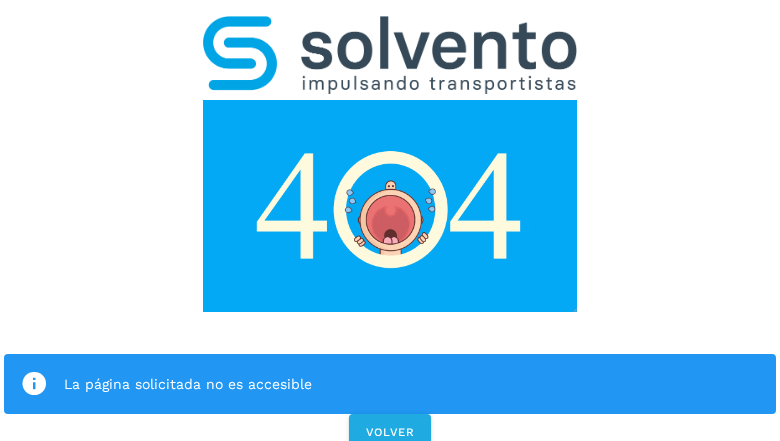 click on "La página solicitada no es accesible" at bounding box center (390, 384) 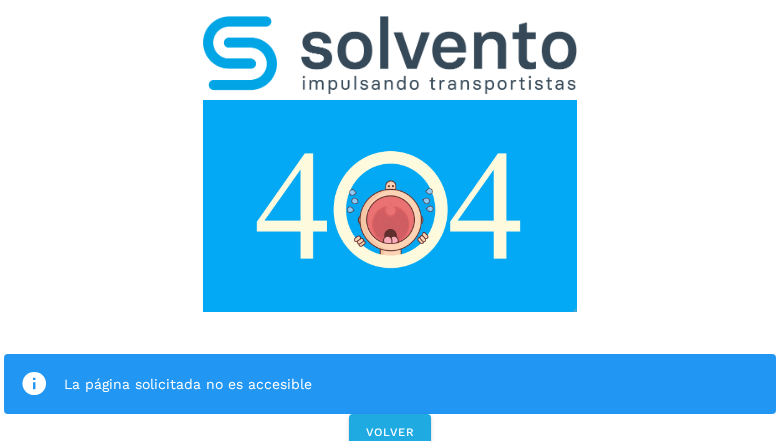 click at bounding box center (390, 206) 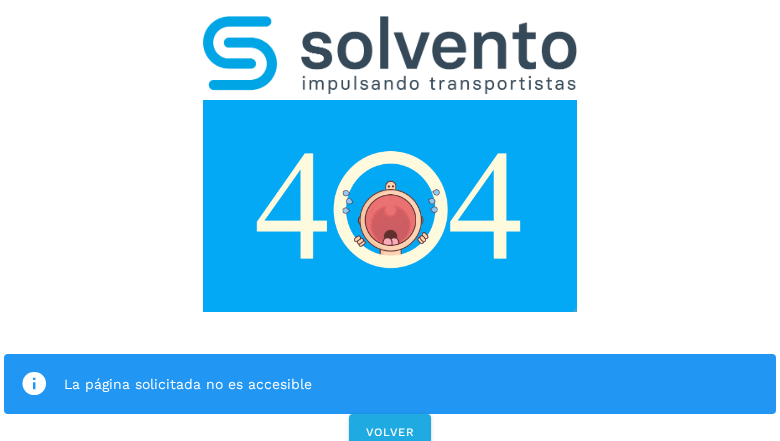 click at bounding box center [390, 206] 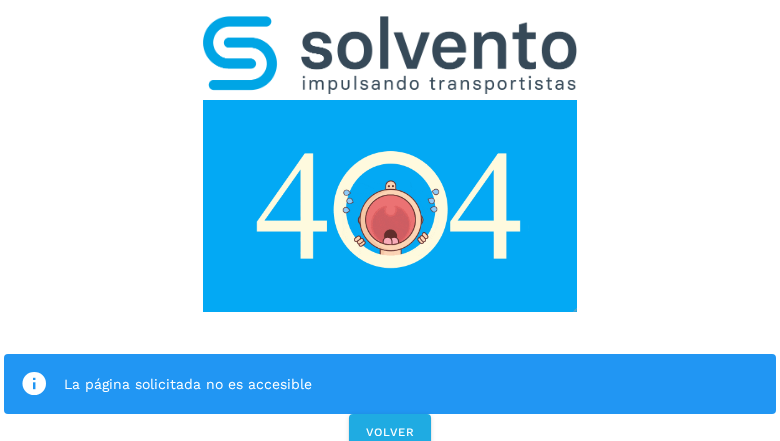 click at bounding box center [390, 55] 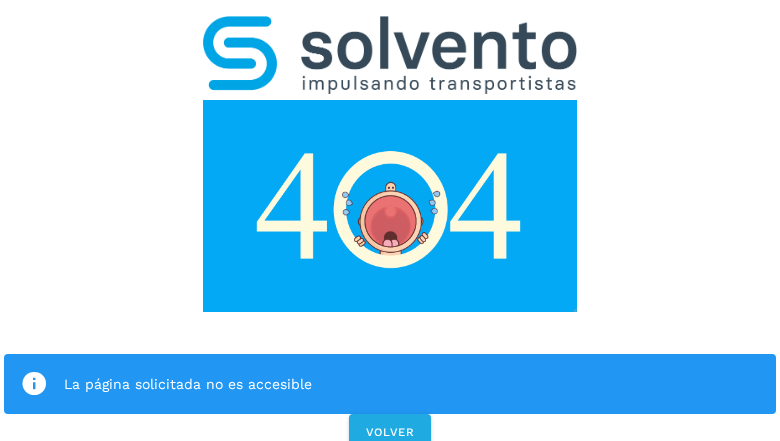 click at bounding box center (390, 206) 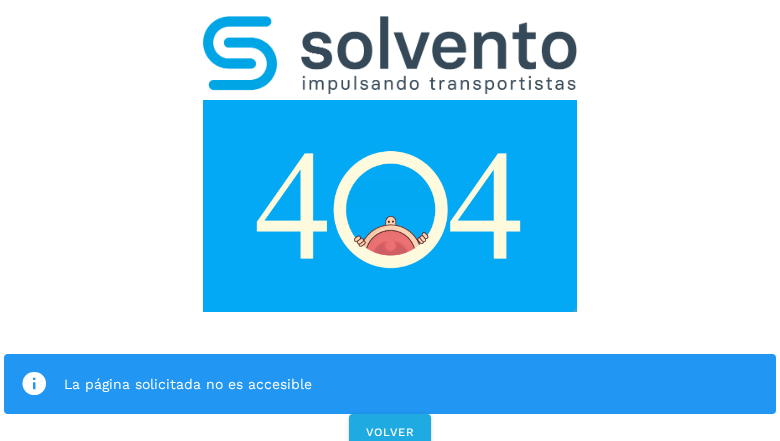 click on "La página solicitada no es accesible" 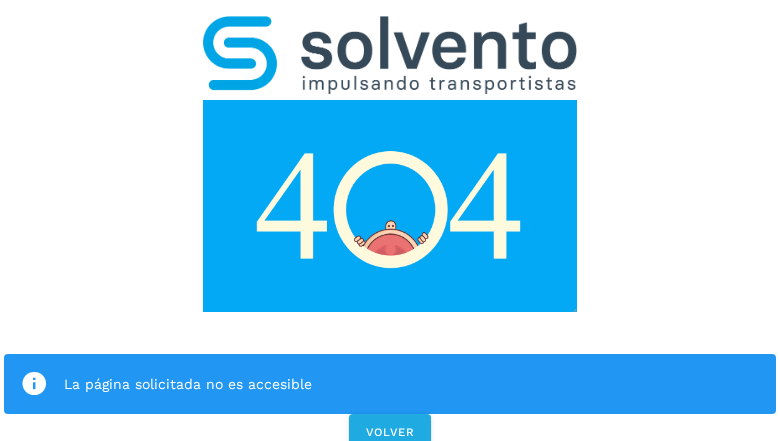 click on "La página solicitada no es accesible" 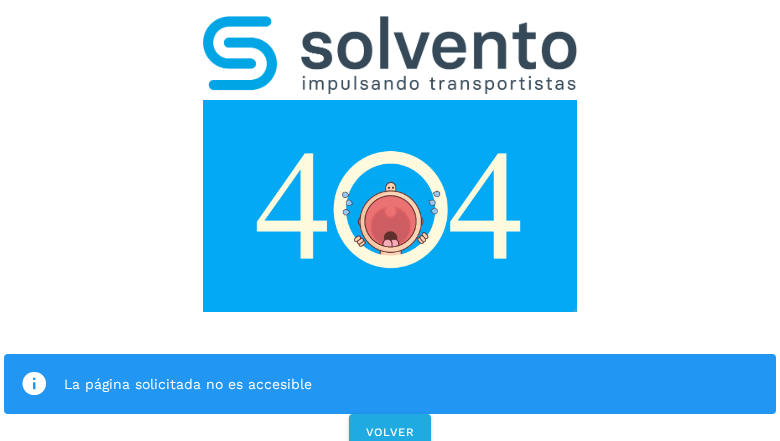 click at bounding box center [34, 384] 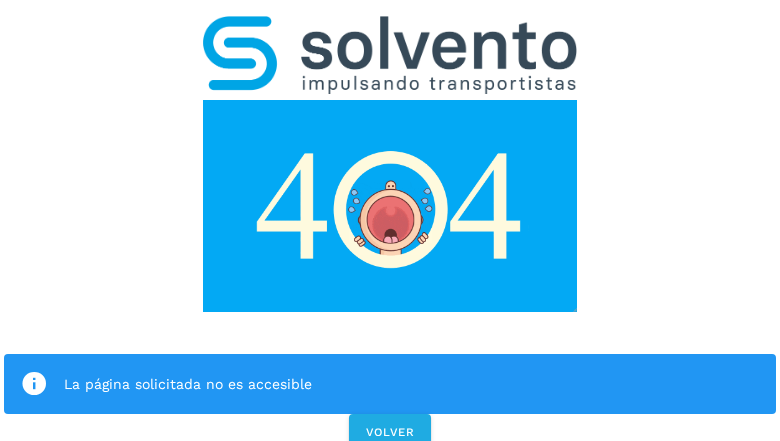click on "La página solicitada no es accesible" 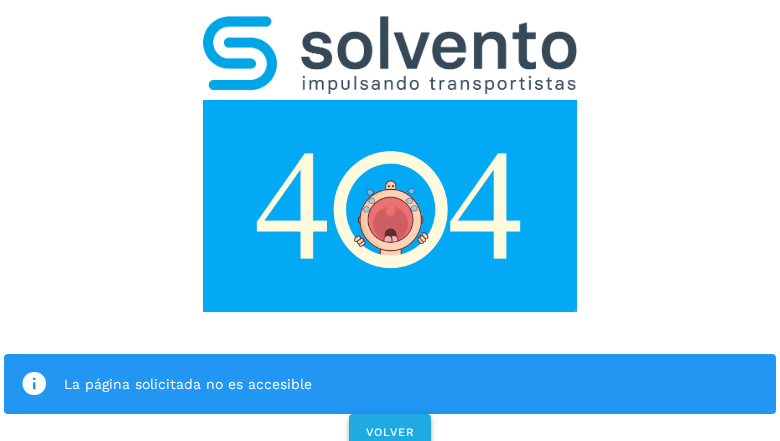 click on "VOLVER" 